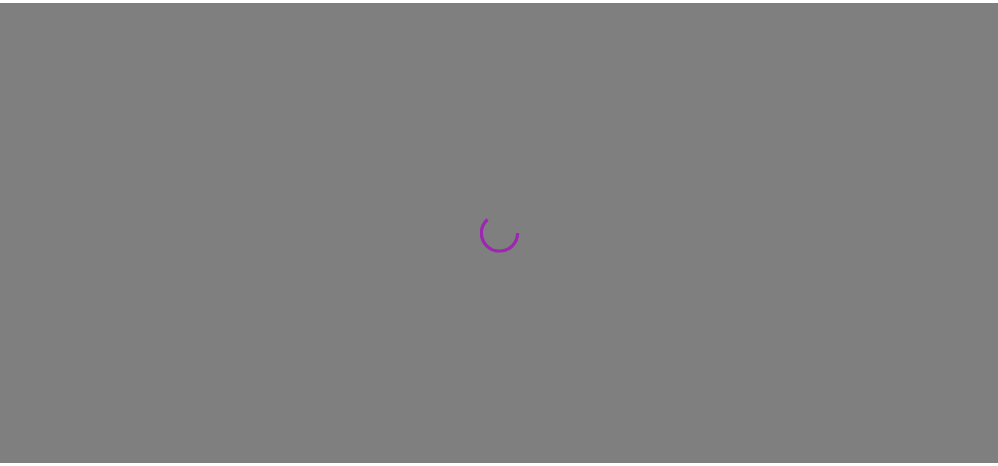 scroll, scrollTop: 0, scrollLeft: 0, axis: both 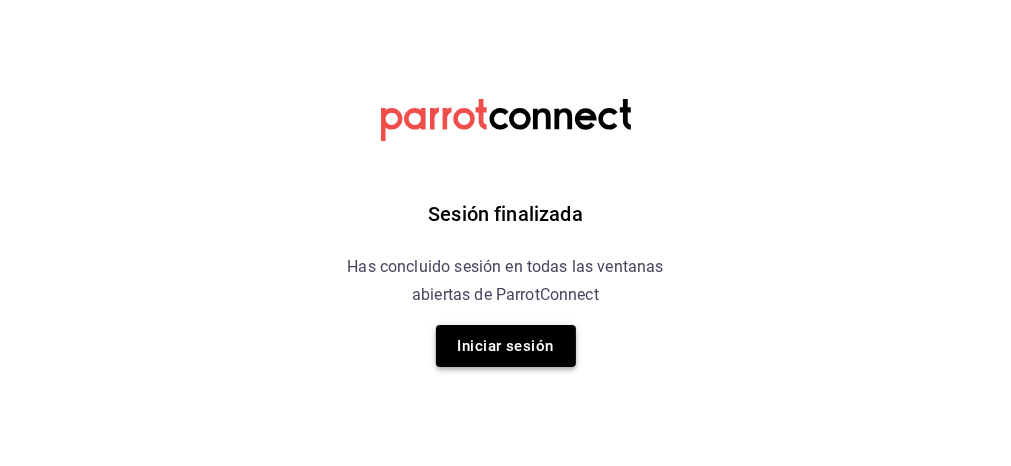 click on "Iniciar sesión" at bounding box center [506, 346] 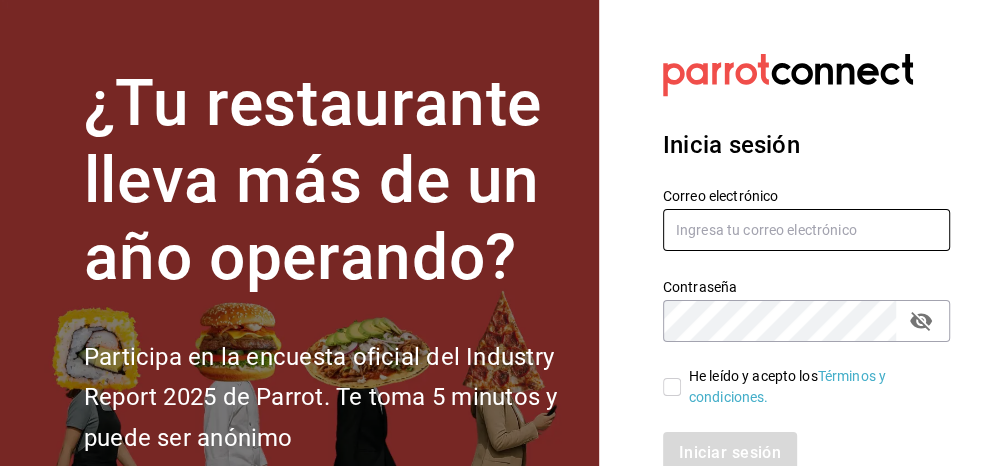 type on "[USERNAME]@[DOMAIN].com" 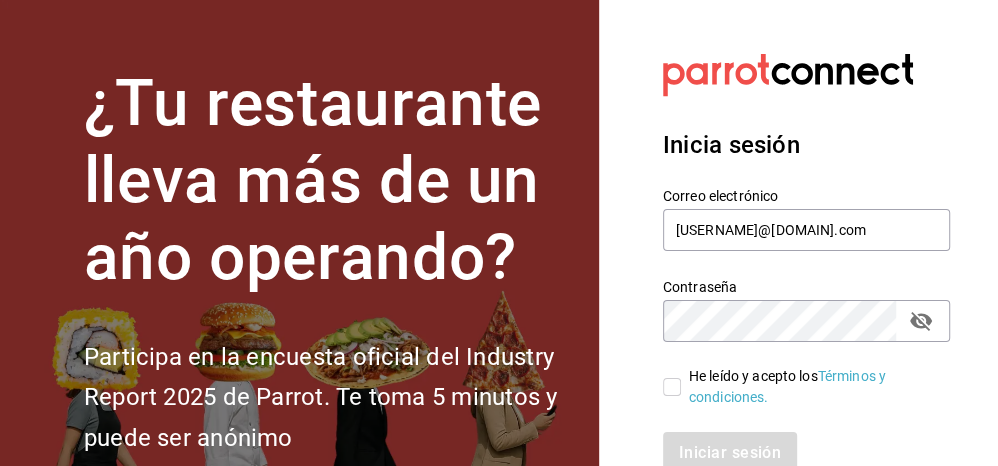 click on "He leído y acepto los  Términos y condiciones." at bounding box center (672, 387) 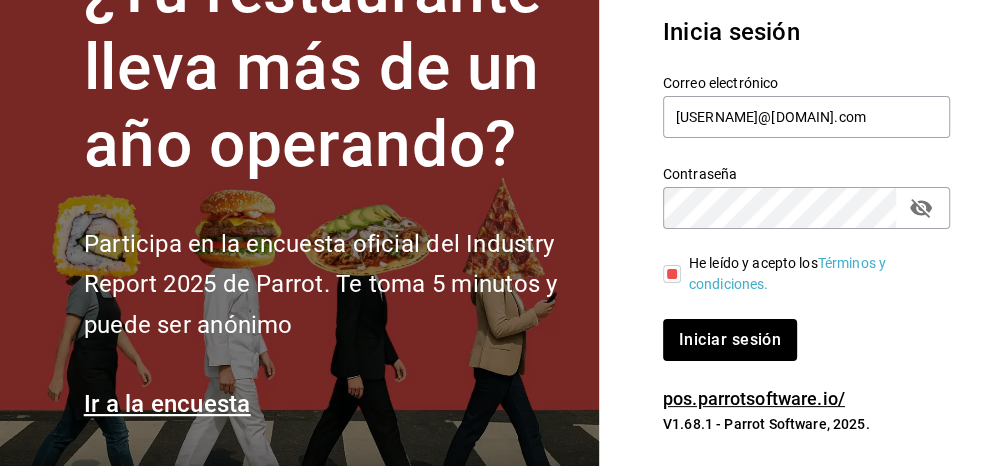 scroll, scrollTop: 134, scrollLeft: 0, axis: vertical 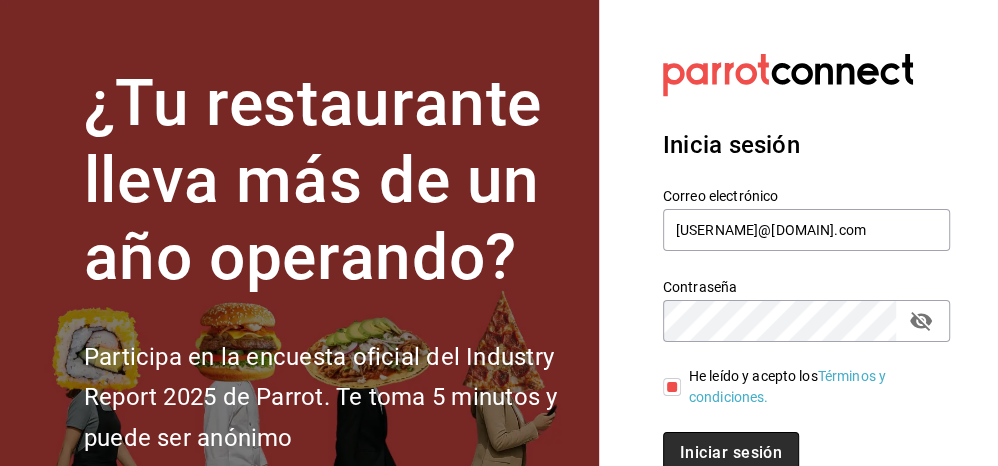 click on "Iniciar sesión" at bounding box center [731, 453] 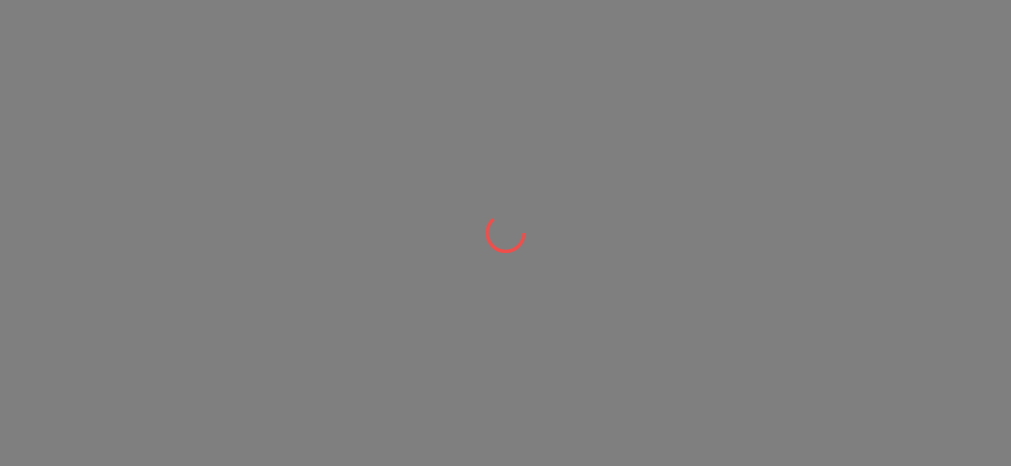scroll, scrollTop: 0, scrollLeft: 0, axis: both 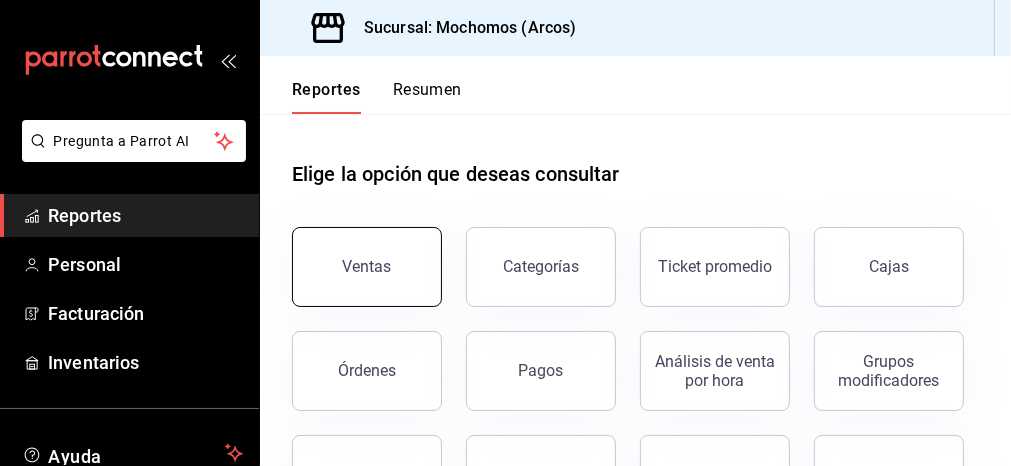 click on "Ventas" at bounding box center [367, 267] 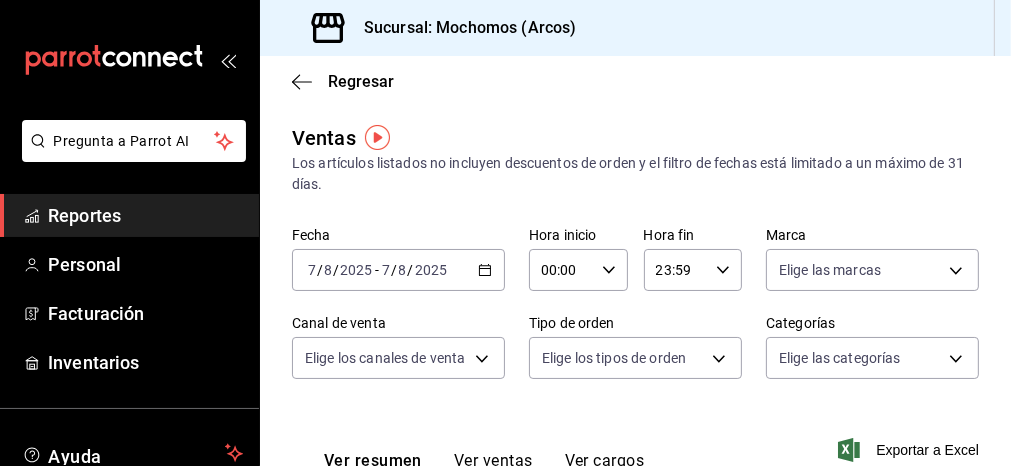 click 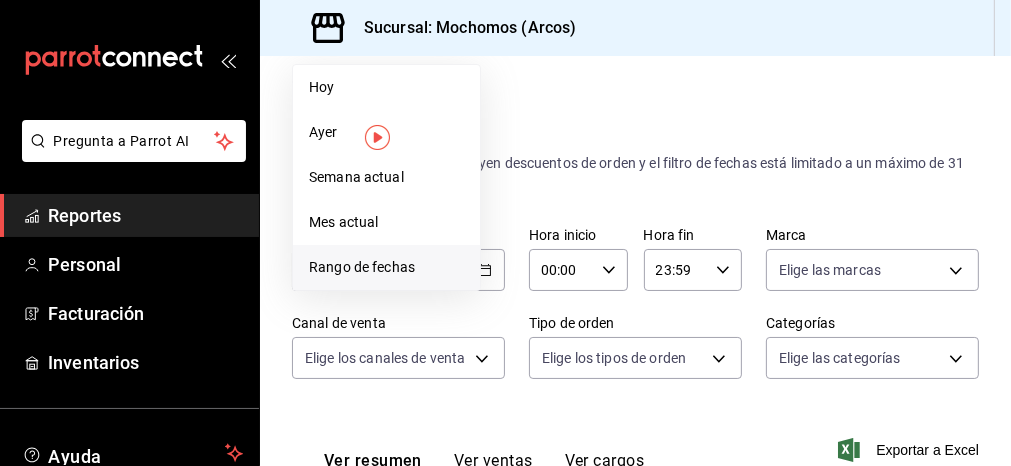 click on "Rango de fechas" at bounding box center [386, 267] 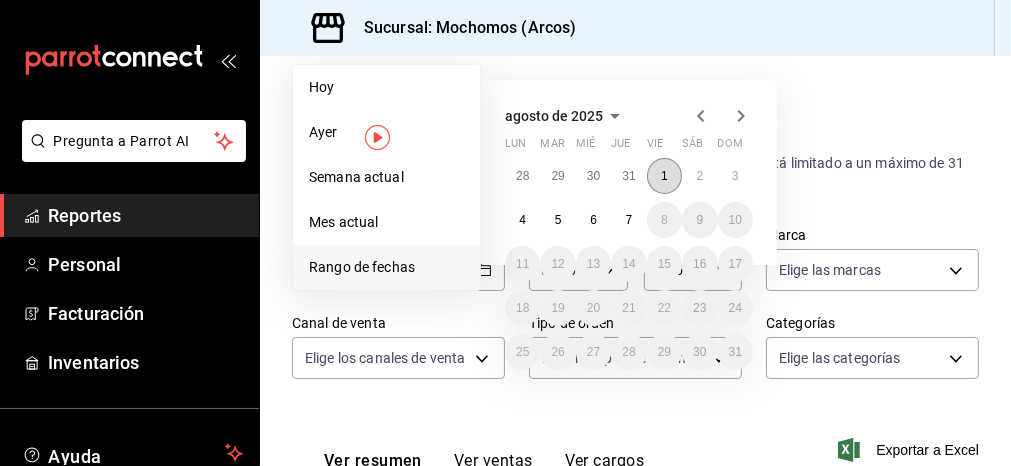 click on "1" at bounding box center (664, 176) 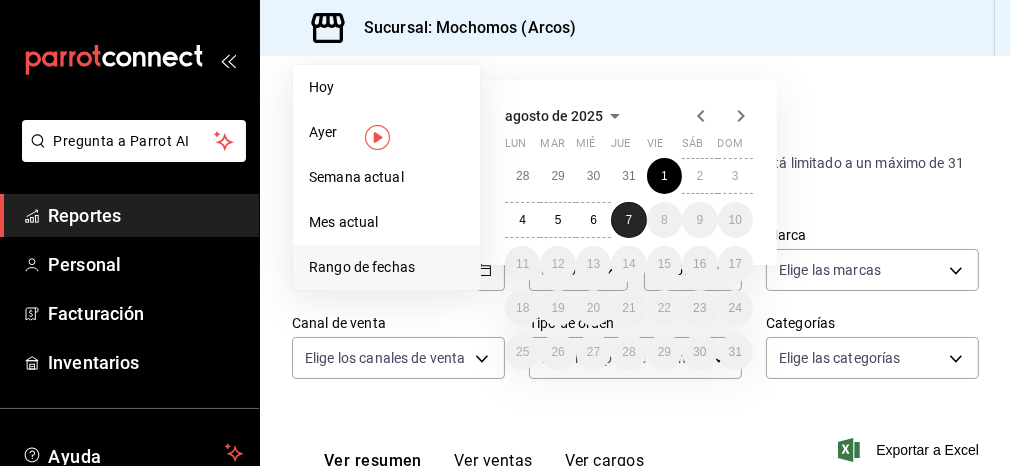 click on "7" at bounding box center [629, 220] 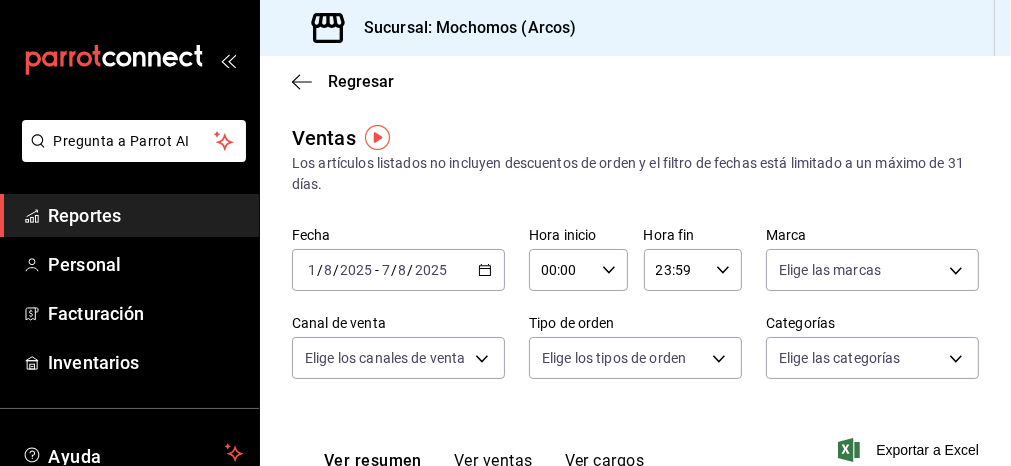 click 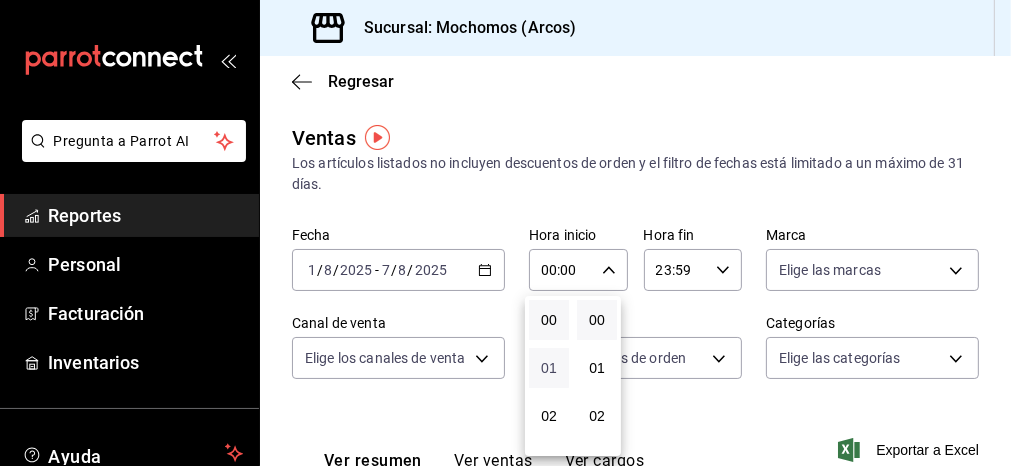 click on "01" at bounding box center (549, 368) 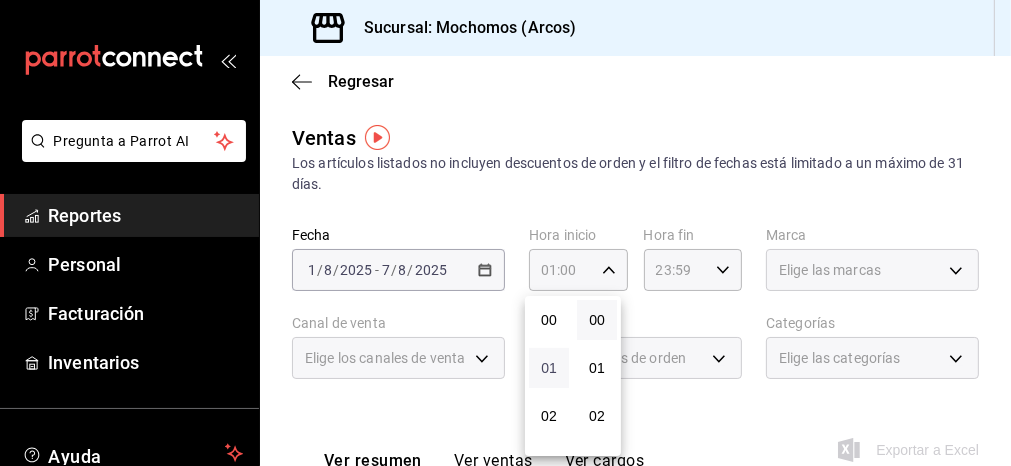 type 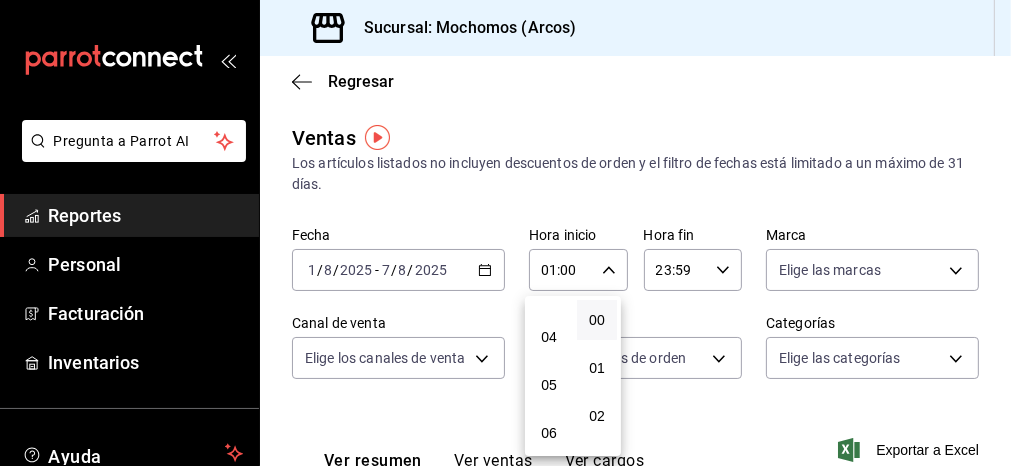 scroll, scrollTop: 178, scrollLeft: 0, axis: vertical 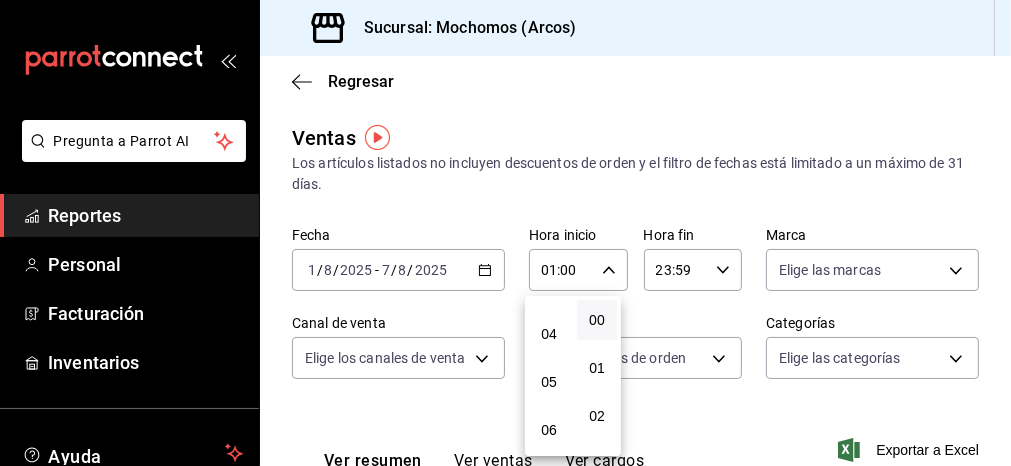 click on "05" at bounding box center [549, 382] 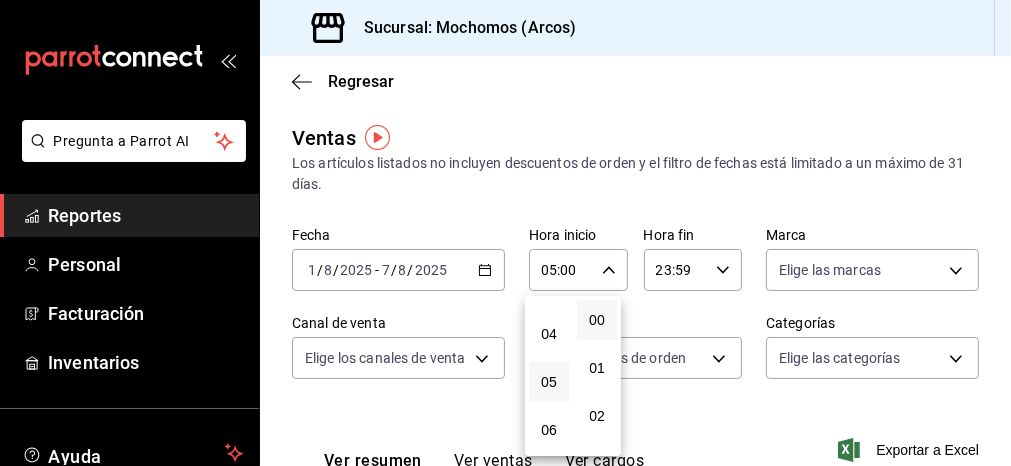 click at bounding box center (505, 233) 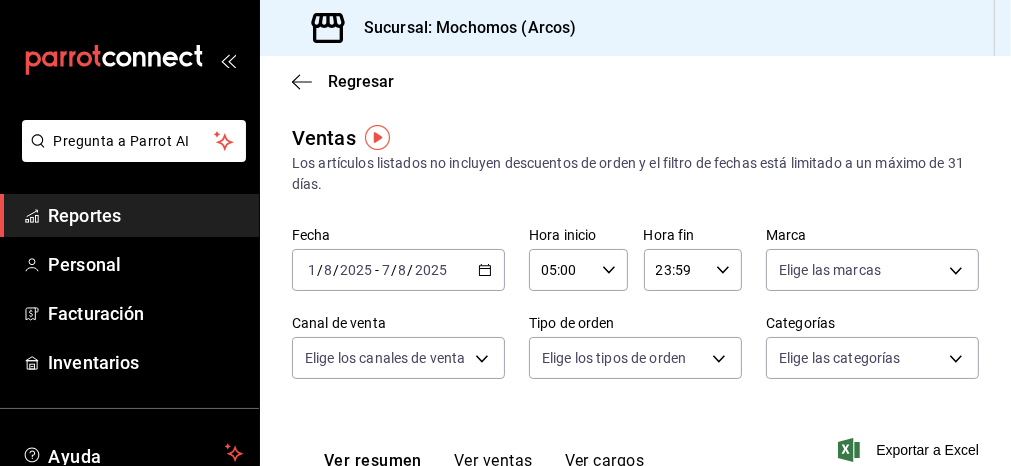 click 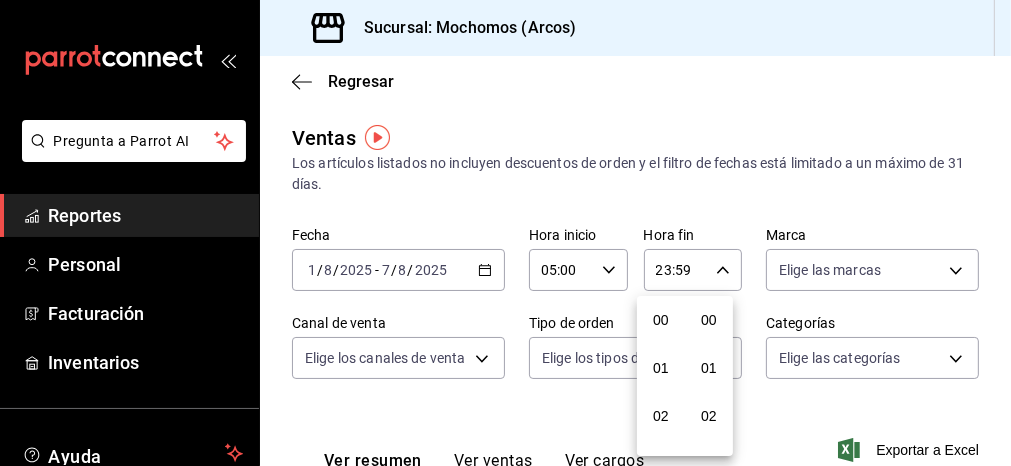 scroll, scrollTop: 1000, scrollLeft: 0, axis: vertical 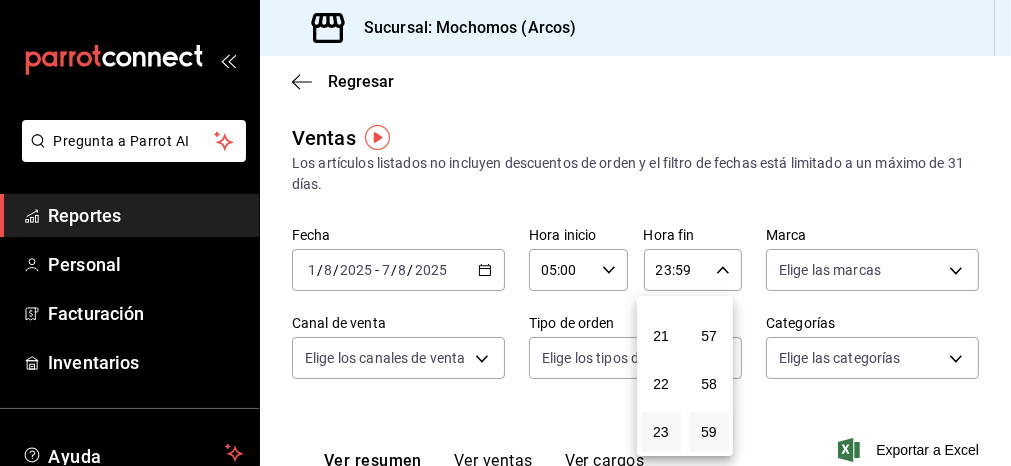 click at bounding box center (505, 233) 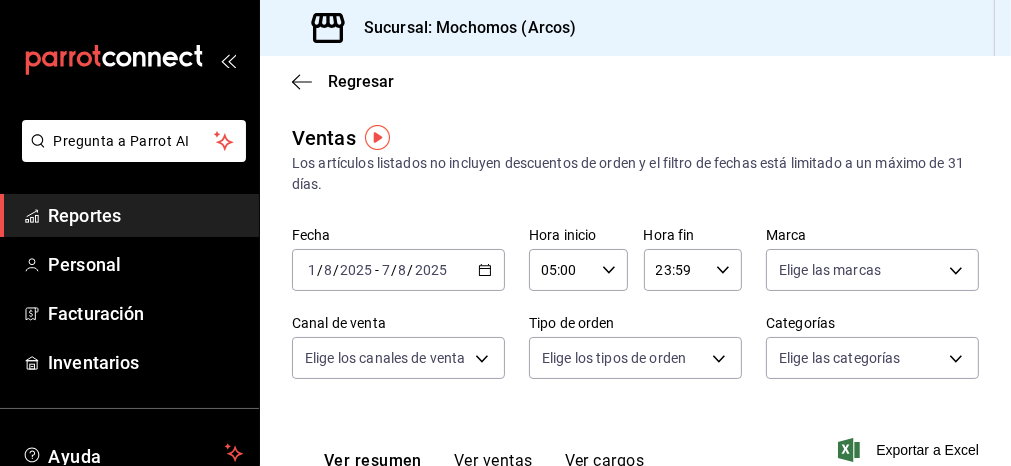 click on "23:59 Hora fin" at bounding box center [693, 270] 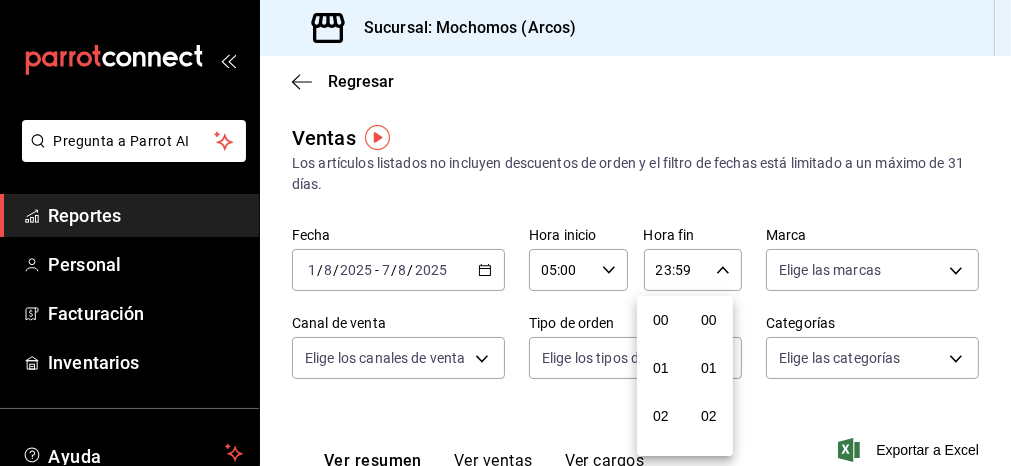 scroll, scrollTop: 1000, scrollLeft: 0, axis: vertical 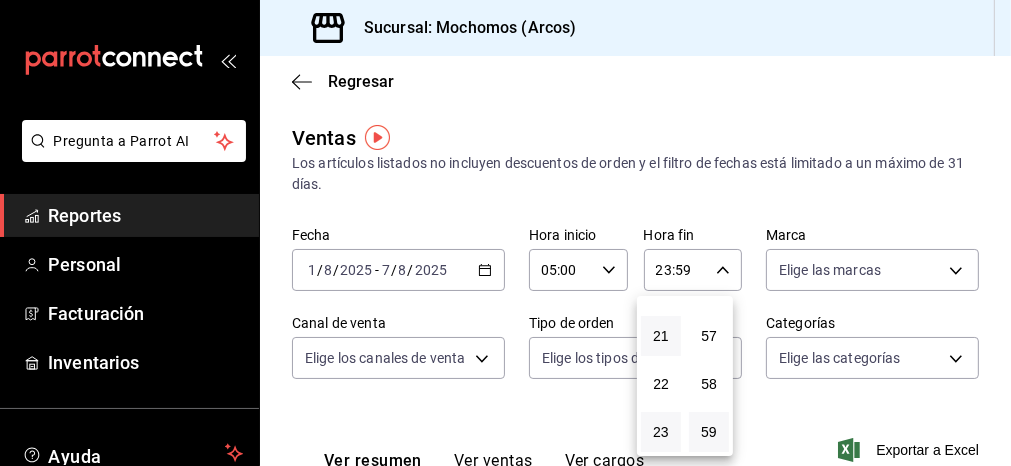 click on "21" at bounding box center (661, 336) 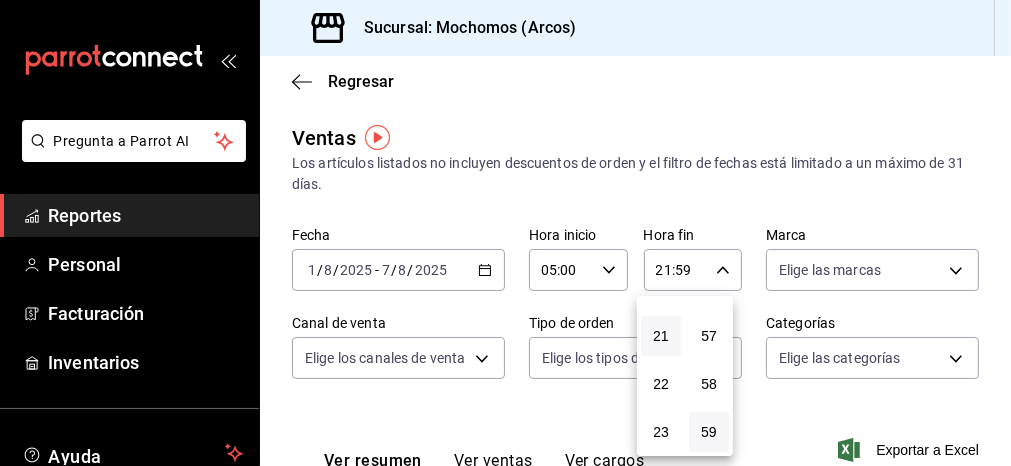 type 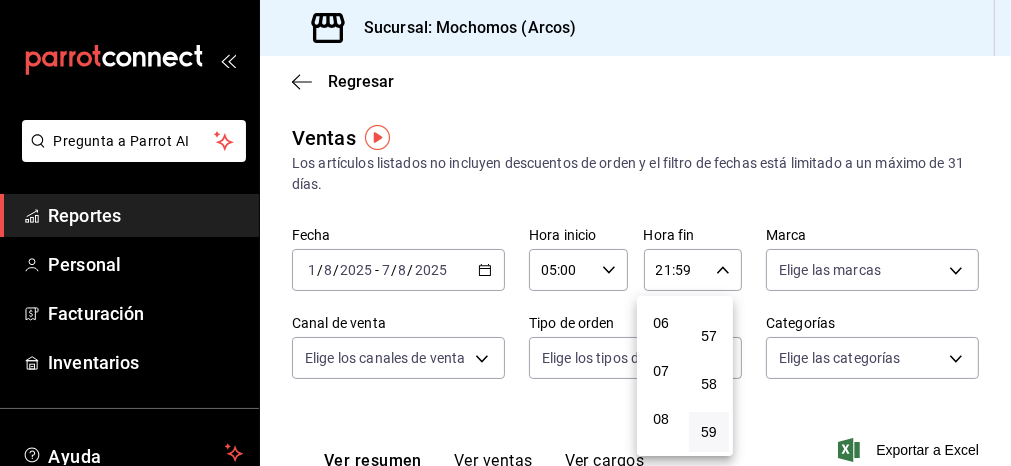 scroll, scrollTop: 249, scrollLeft: 0, axis: vertical 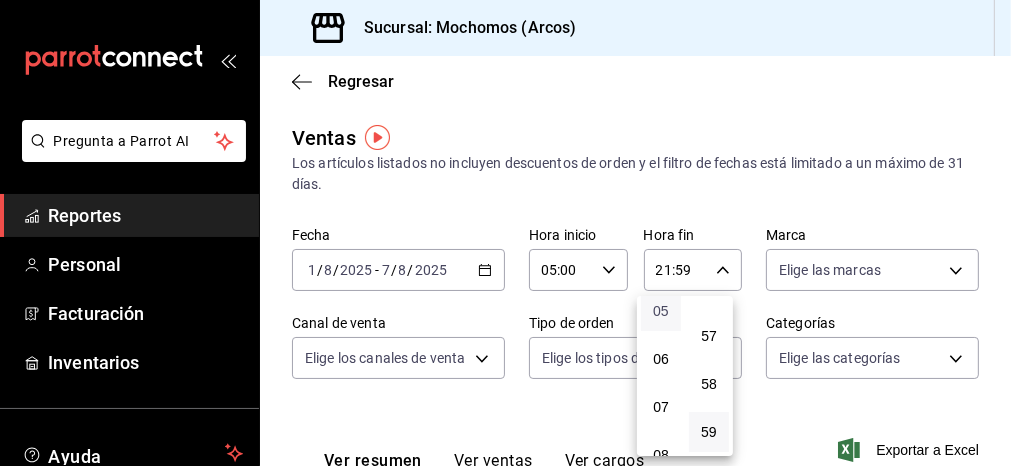 click on "05" at bounding box center (661, 311) 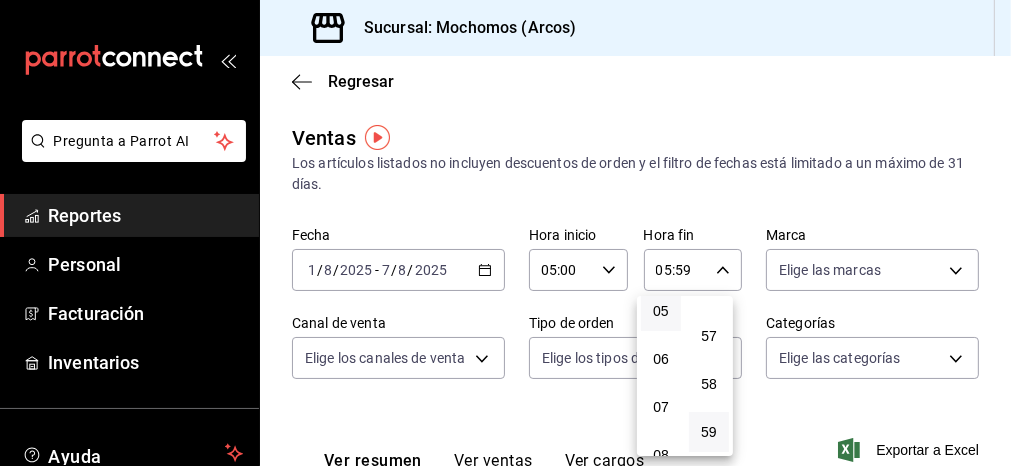 click at bounding box center [505, 233] 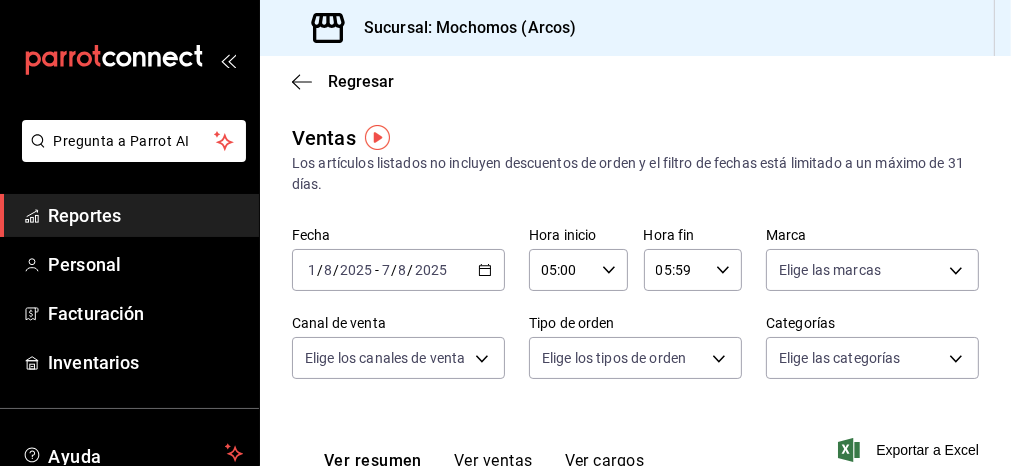 click 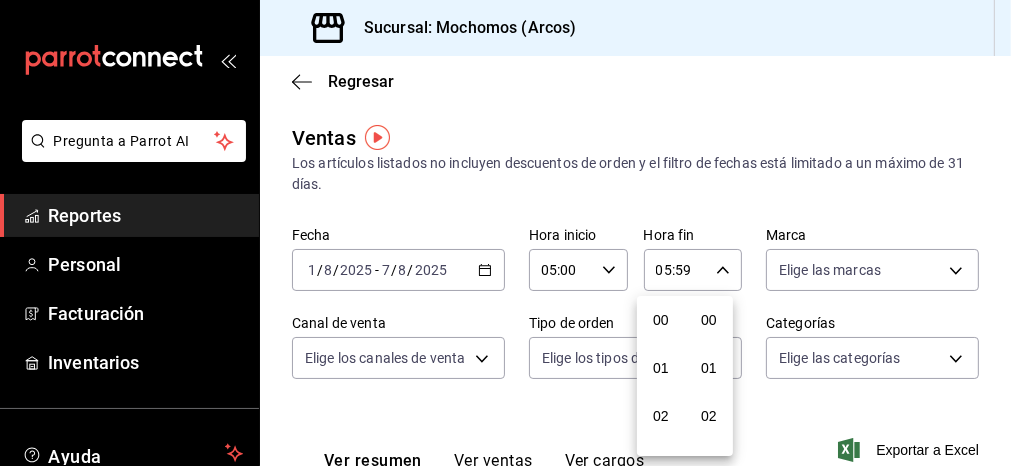 scroll, scrollTop: 242, scrollLeft: 0, axis: vertical 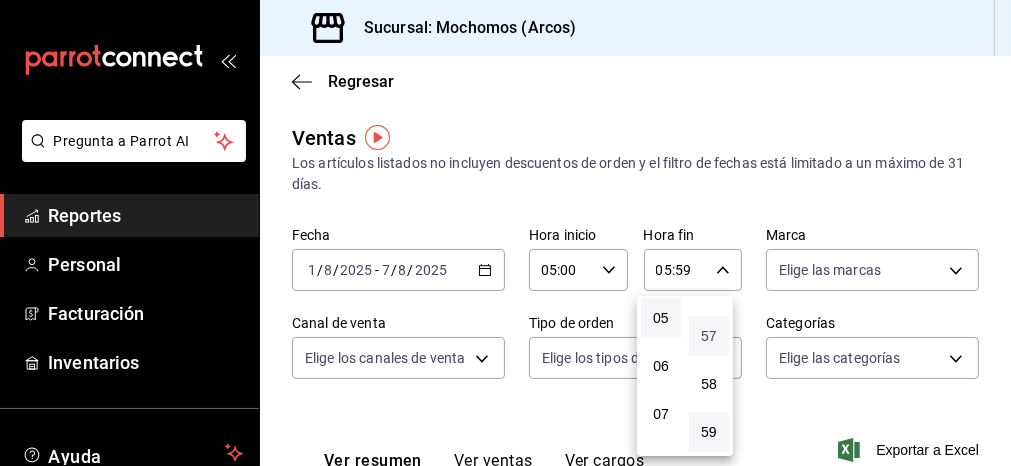 click on "57" at bounding box center [709, 336] 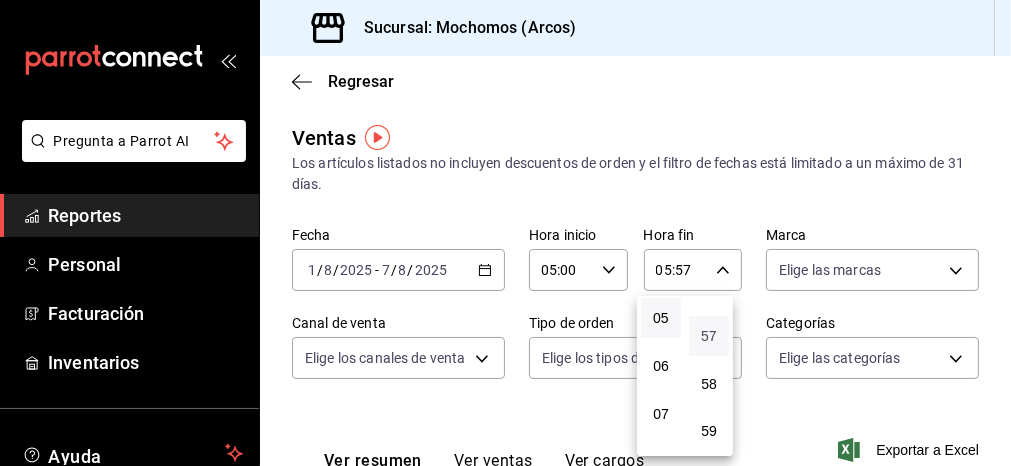 type 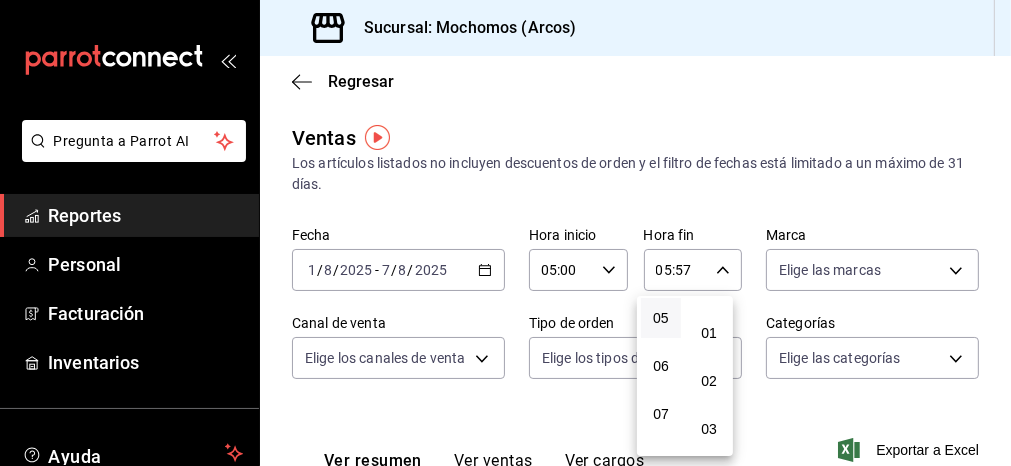 scroll, scrollTop: 0, scrollLeft: 0, axis: both 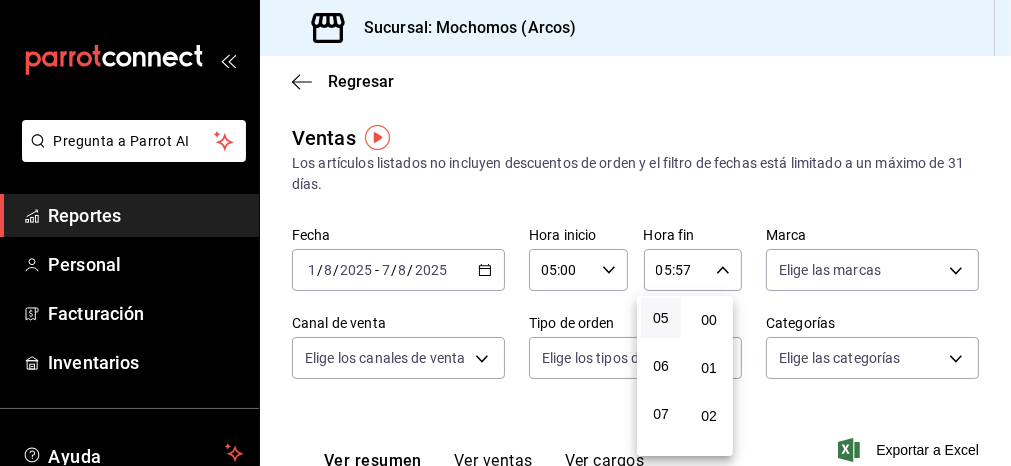 click on "01" at bounding box center [709, 368] 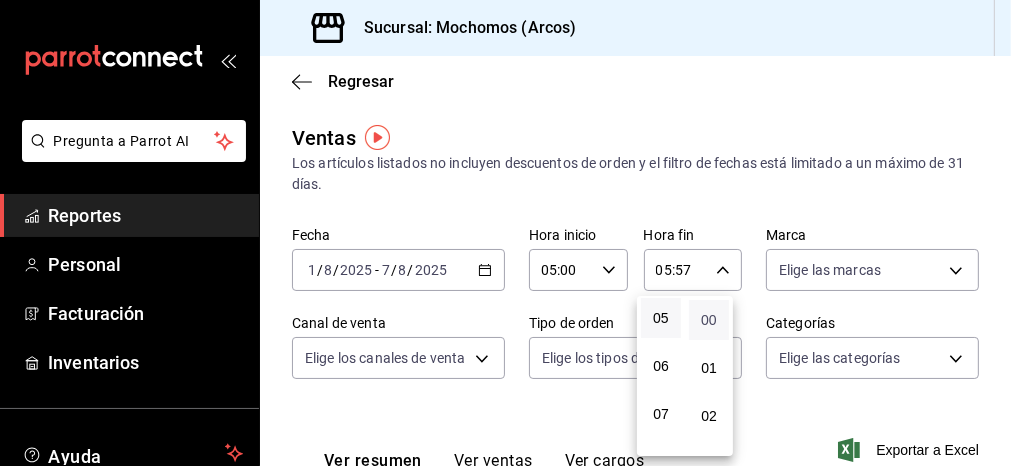 click on "00" at bounding box center [709, 320] 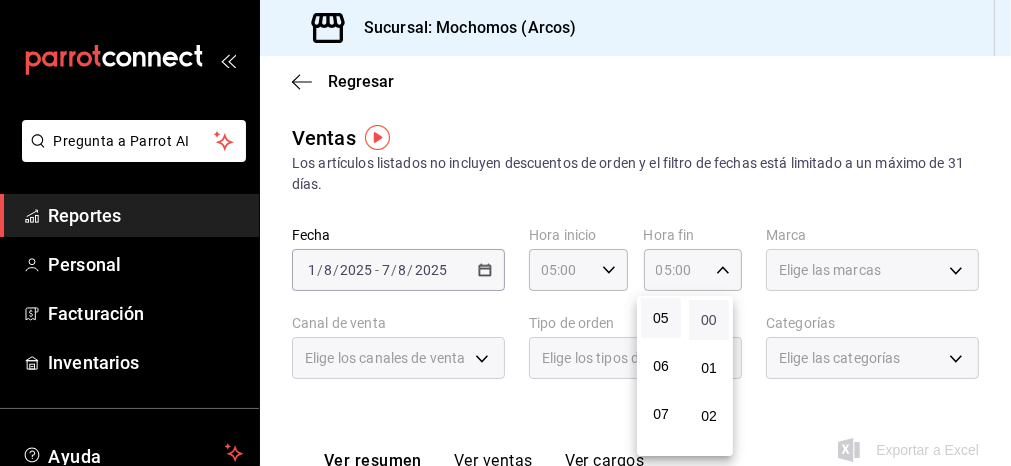 click on "00" at bounding box center (709, 320) 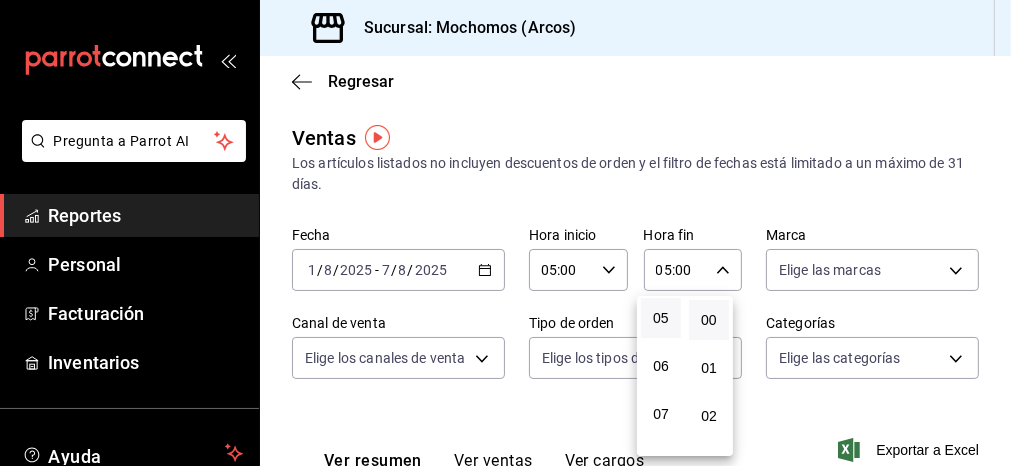 click at bounding box center (505, 233) 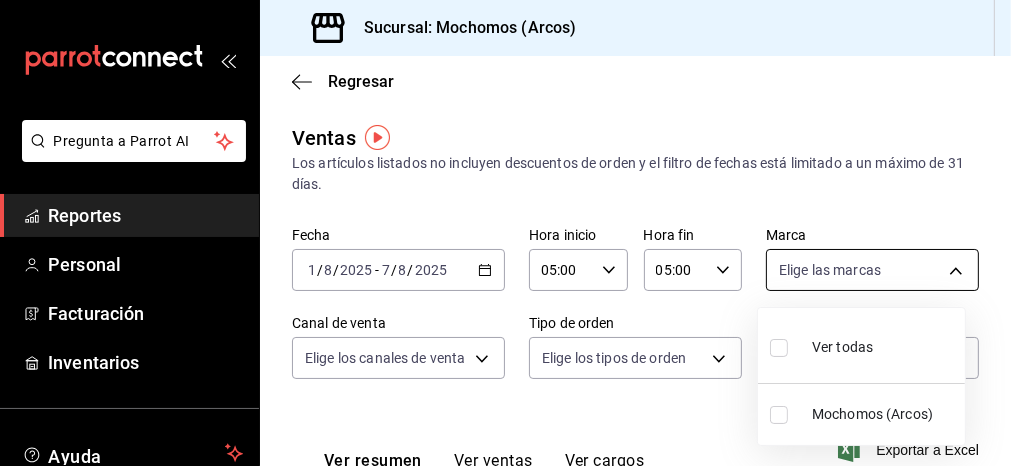 click on "Pregunta a Parrot AI Reportes   Personal   Facturación   Inventarios   Ayuda Recomienda Parrot   Mochomos Arcos   Sugerir nueva función   Sucursal: Mochomos (Arcos) Regresar Ventas Los artículos listados no incluyen descuentos de orden y el filtro de fechas está limitado a un máximo de 31 días. Fecha [DATE] [DATE] - [DATE] [DATE] Hora inicio [TIME] Hora inicio Hora fin [TIME] Hora fin Marca Elige las marcas Canal de venta Elige los canales de venta Tipo de orden Elige los tipos de orden Categorías Elige las categorías Ver resumen Ver ventas Ver cargos Exportar a Excel Resumen Total artículos Da clic en la fila para ver el detalle por tipo de artículo + $[MONEY] Cargos por servicio + $[MONEY] Venta bruta = $[MONEY] Descuentos totales - $[MONEY] Certificados de regalo - $[MONEY] Venta total = $[MONEY] Impuestos - $[MONEY] Venta neta = $[MONEY] Pregunta a Parrot AI Reportes   Personal   Facturación   Inventarios   Ayuda Recomienda Parrot   Mochomos Arcos" at bounding box center (505, 233) 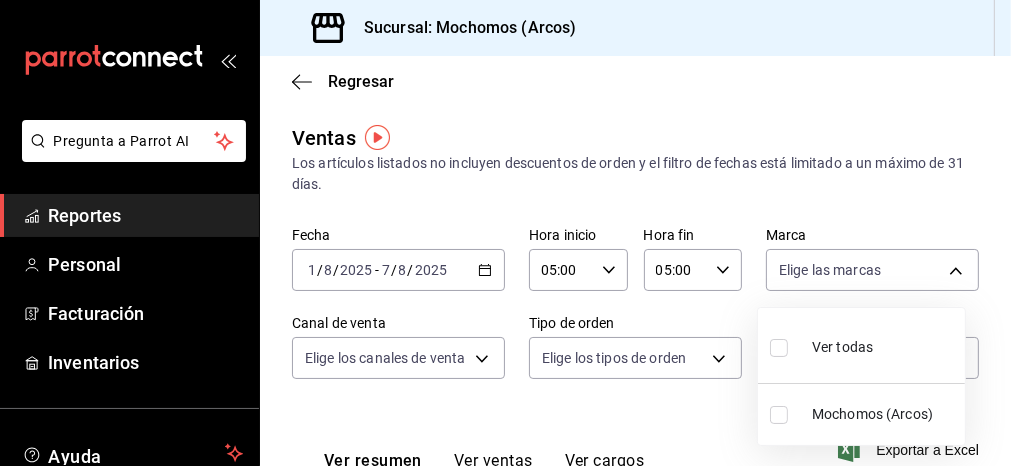 click at bounding box center (505, 233) 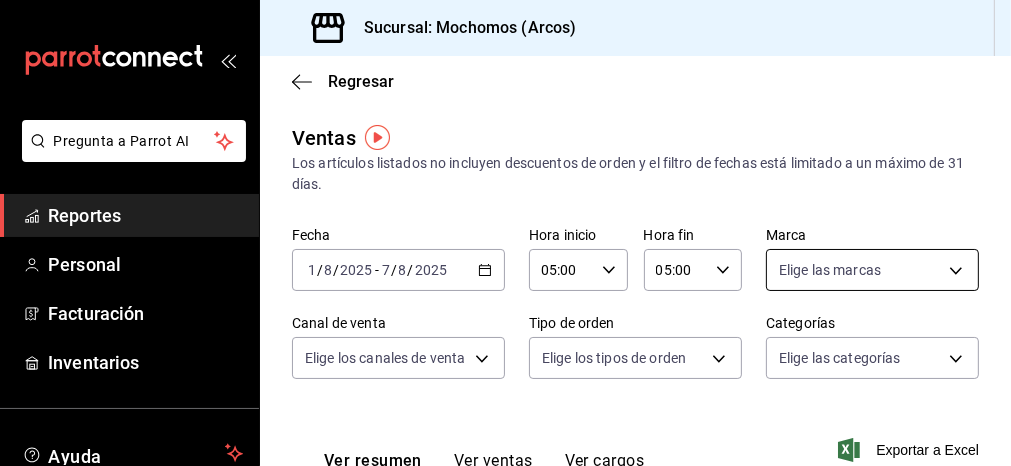 click on "Pregunta a Parrot AI Reportes   Personal   Facturación   Inventarios   Ayuda Recomienda Parrot   Mochomos Arcos   Sugerir nueva función   Sucursal: Mochomos (Arcos) Regresar Ventas Los artículos listados no incluyen descuentos de orden y el filtro de fechas está limitado a un máximo de 31 días. Fecha [DATE] [DATE] - [DATE] [DATE] Hora inicio [TIME] Hora inicio Hora fin [TIME] Hora fin Marca Elige las marcas Canal de venta Elige los canales de venta Tipo de orden Elige los tipos de orden Categorías Elige las categorías Ver resumen Ver ventas Ver cargos Exportar a Excel Resumen Total artículos Da clic en la fila para ver el detalle por tipo de artículo + $[MONEY] Cargos por servicio + $[MONEY] Venta bruta = $[MONEY] Descuentos totales - $[MONEY] Certificados de regalo - $[MONEY] Venta total = $[MONEY] Impuestos - $[MONEY] Venta neta = $[MONEY] Pregunta a Parrot AI Reportes   Personal   Facturación   Inventarios   Ayuda Recomienda Parrot   Mochomos Arcos" at bounding box center (505, 233) 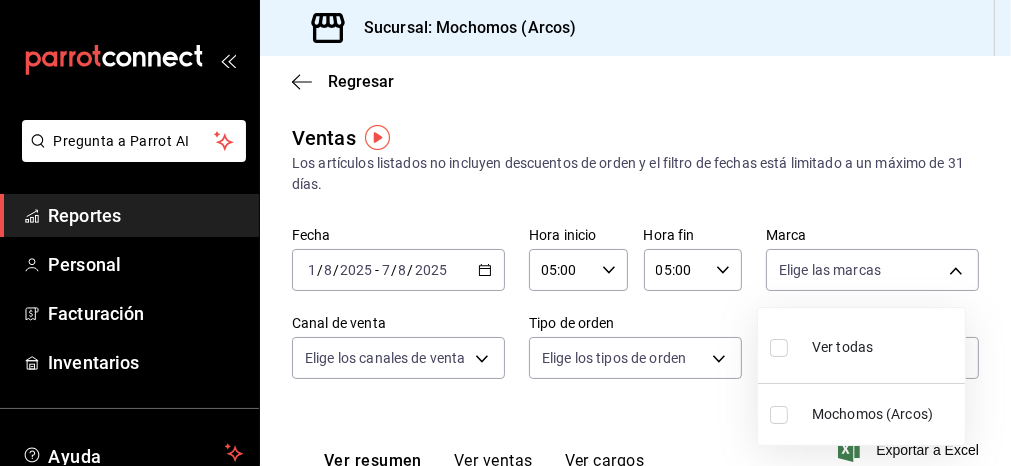 click at bounding box center [779, 348] 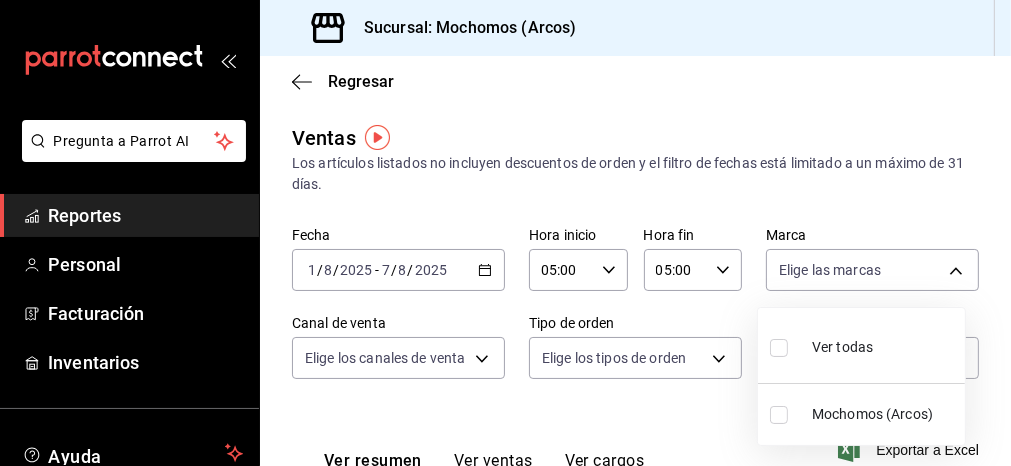 checkbox on "true" 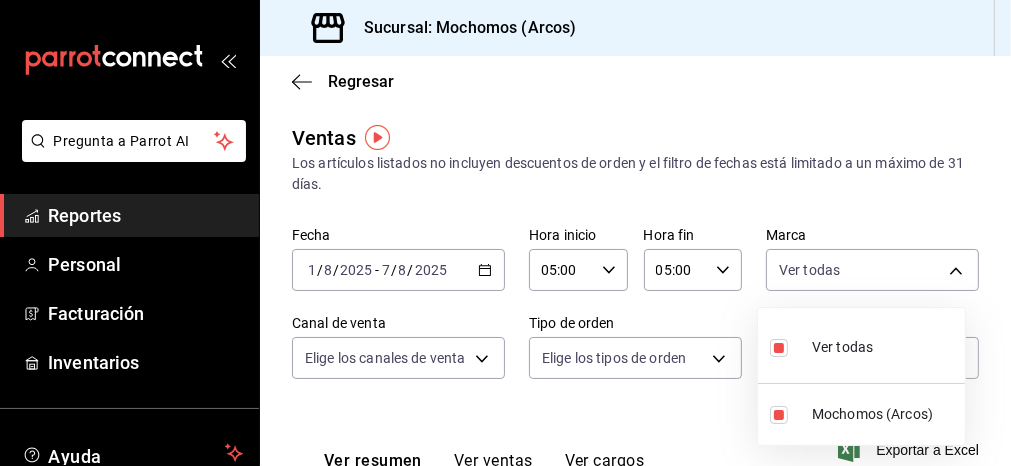 click on "Ver todas" at bounding box center [842, 347] 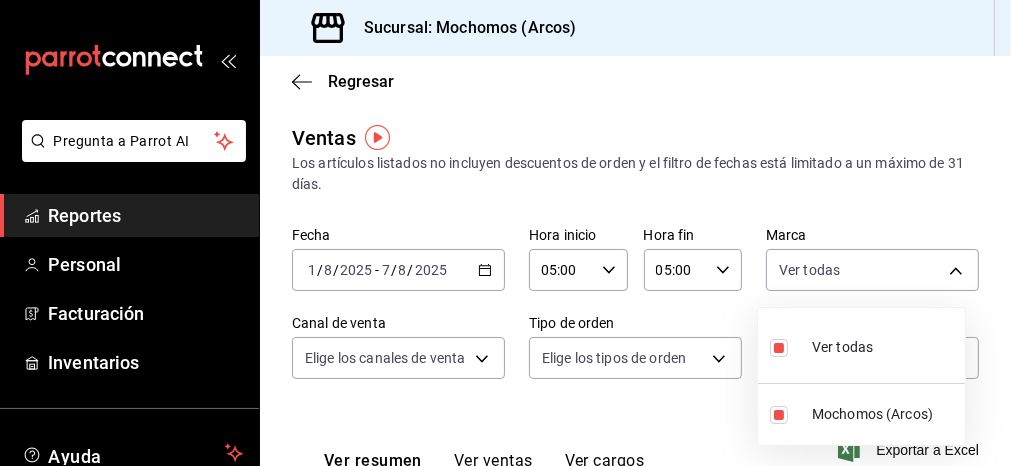 checkbox on "false" 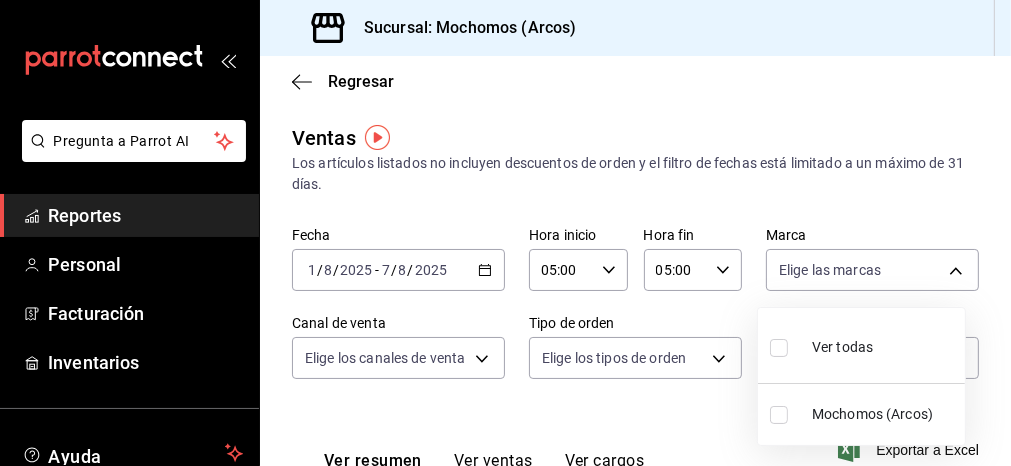 click at bounding box center (779, 348) 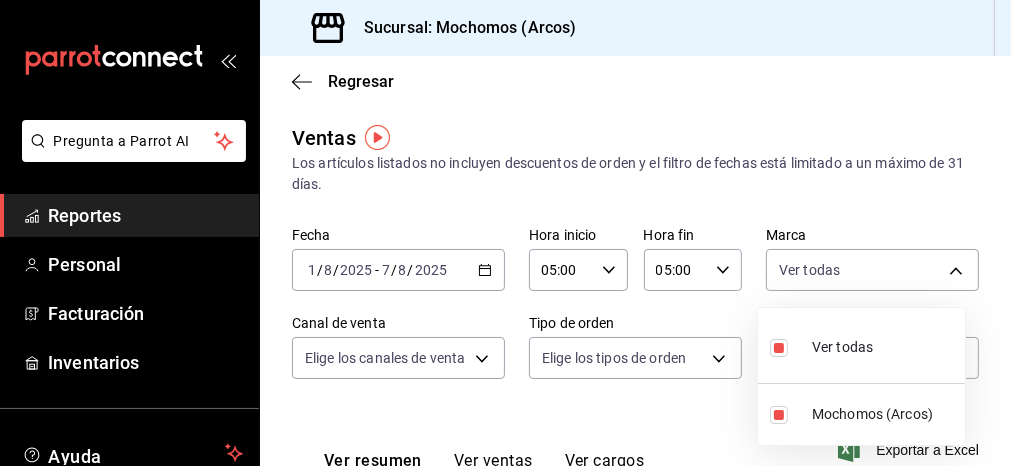 click at bounding box center (505, 233) 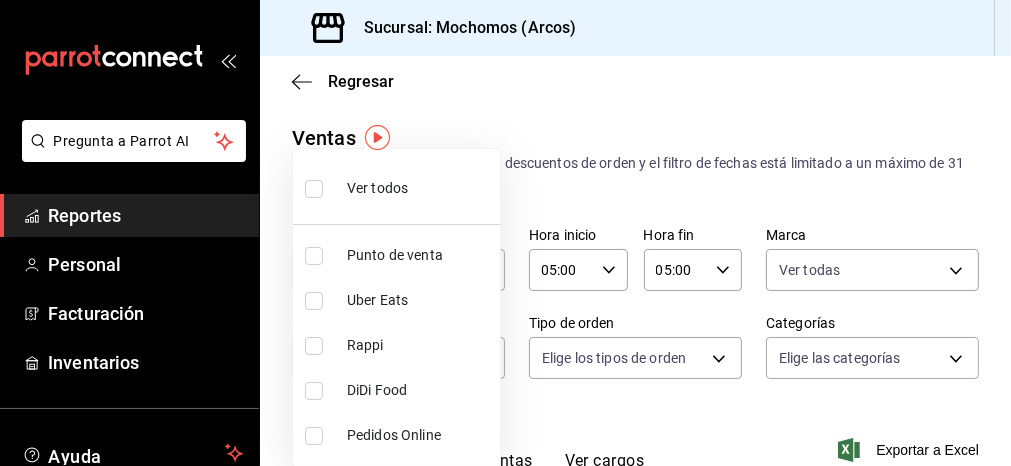 click on "Pregunta a Parrot AI Reportes   Personal   Facturación   Inventarios   Ayuda Recomienda Parrot   Mochomos Arcos   Sugerir nueva función   Sucursal: Mochomos (Arcos) Regresar Ventas Los artículos listados no incluyen descuentos de orden y el filtro de fechas está limitado a un máximo de 31 días. Fecha [DATE] [DATE] - [DATE] [DATE] Hora inicio [TIME] Hora inicio Hora fin [TIME] Hora fin Marca Ver todas [UUID] Canal de venta Elige los canales de venta Tipo de orden Elige los tipos de orden Categorías Elige las categorías Ver resumen Ver ventas Ver cargos Exportar a Excel Resumen Total artículos Da clic en la fila para ver el detalle por tipo de artículo + $[MONEY] Cargos por servicio + $[MONEY] Venta bruta = $[MONEY] Descuentos totales - $[MONEY] Certificados de regalo - $[MONEY] Venta total = $[MONEY] Impuestos - $[MONEY] Venta neta = $[MONEY] Pregunta a Parrot AI Reportes   Personal   Facturación   Inventarios   Ayuda   Mochomos Arcos" at bounding box center (505, 233) 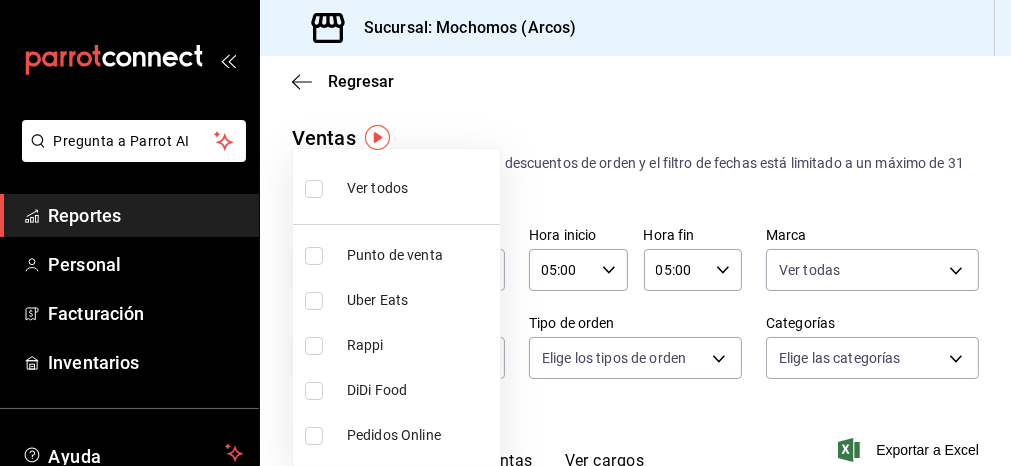 click at bounding box center (314, 189) 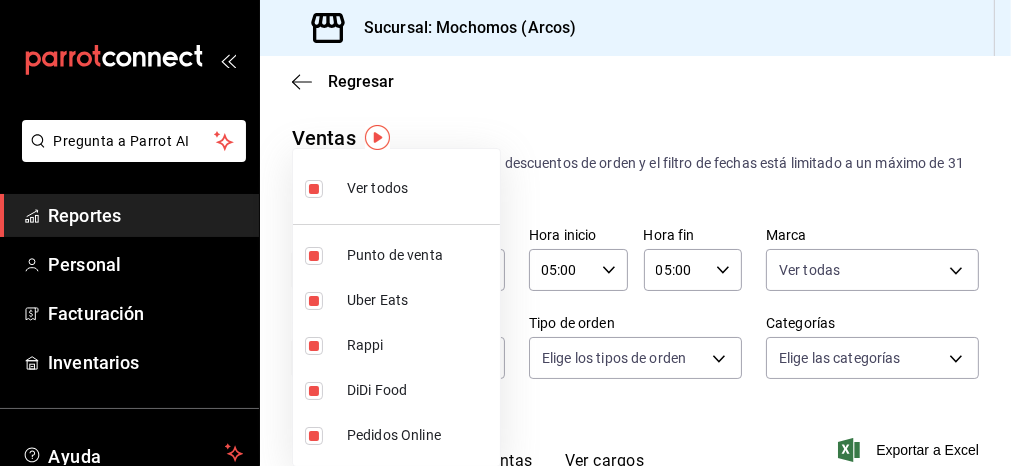click at bounding box center [505, 233] 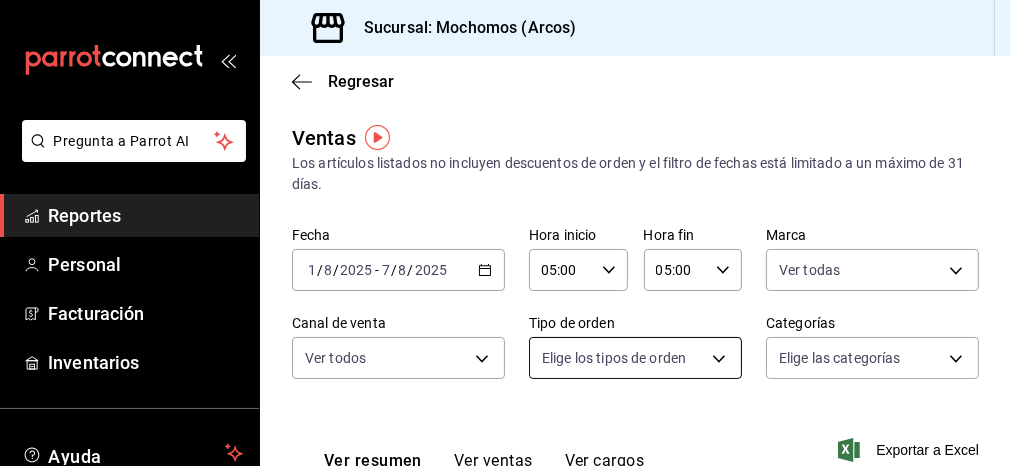 click on "Pregunta a Parrot AI Reportes   Personal   Facturación   Inventarios   Ayuda Recomienda Parrot   Mochomos Arcos   Sugerir nueva función   Sucursal: Mochomos (Arcos) Regresar Ventas Los artículos listados no incluyen descuentos de orden y el filtro de fechas está limitado a un máximo de 31 días. Fecha [DATE] [DATE] - [DATE] [DATE] Hora inicio [TIME] Hora inicio Hora fin [TIME] Hora fin Marca Ver todas [UUID] Canal de venta Ver todas PARROT,UBER_EATS,RAPPI,DIDI_FOOD,ONLINE Tipo de orden Elige los tipos de orden Categorías Elige las categorías Ver resumen Ver ventas Ver cargos Exportar a Excel Resumen Total artículos Da clic en la fila para ver el detalle por tipo de artículo + $[MONEY] Cargos por servicio + $[MONEY] Venta bruta = $[MONEY] Descuentos totales - $[MONEY] Certificados de regalo - $[MONEY] Venta total = $[MONEY] Impuestos - $[MONEY] Venta neta = $[MONEY] Pregunta a Parrot AI Reportes   Personal   Facturación   Inventarios   Ayuda   Mochomos Arcos" at bounding box center [505, 233] 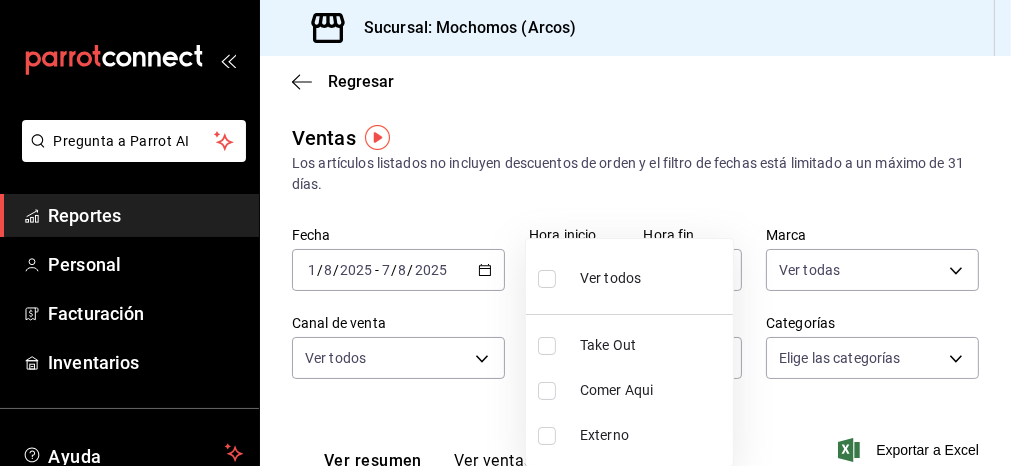 click at bounding box center (551, 278) 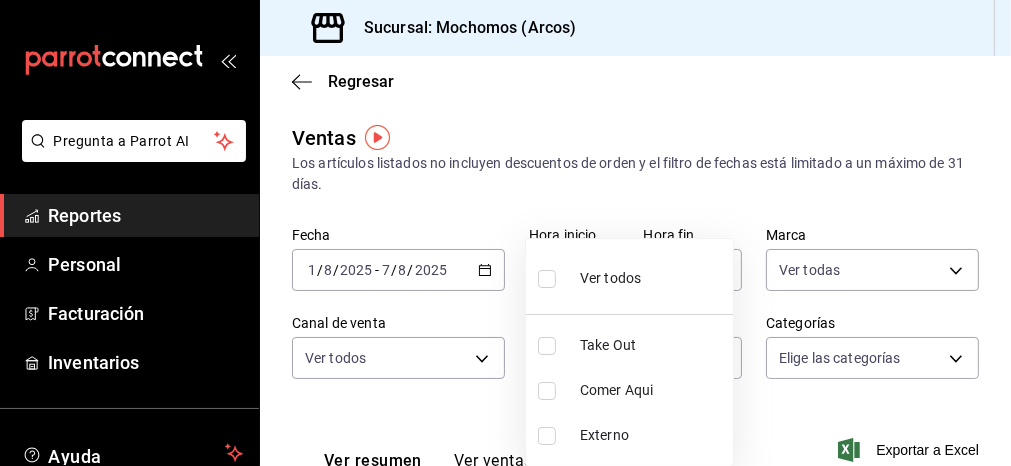 click at bounding box center [547, 279] 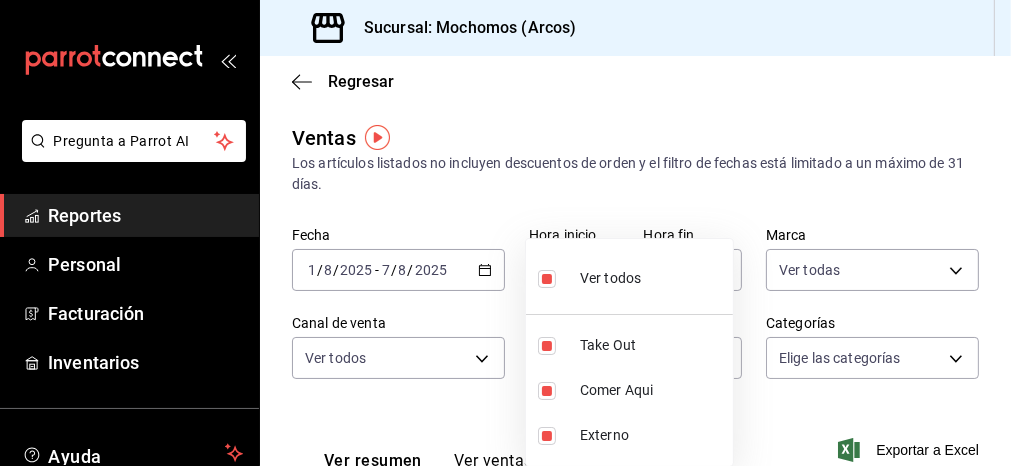 click at bounding box center (505, 233) 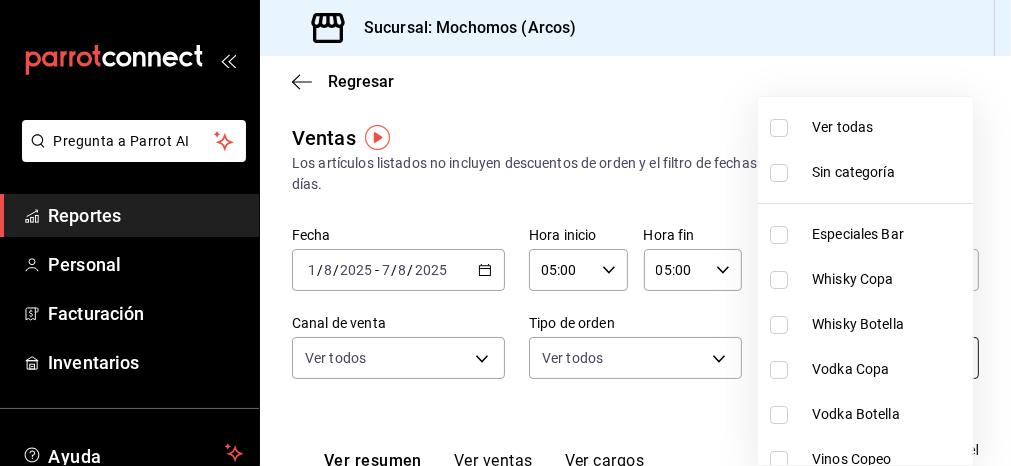 click on "Pregunta a Parrot AI Reportes   Personal   Facturación   Inventarios   Ayuda Recomienda Parrot   Mochomos Arcos   Sugerir nueva función   Sucursal: Mochomos (Arcos) Regresar Ventas Los artículos listados no incluyen descuentos de orden y el filtro de fechas está limitado a un máximo de 31 días. Fecha [DATE] [DATE] - [DATE] [DATE] Hora inicio [TIME] Hora inicio Hora fin [TIME] Hora fin Marca Ver todas [UUID] Canal de venta Ver todas PARROT,UBER_EATS,RAPPI,DIDI_FOOD,ONLINE Tipo de orden Ver todos [UUID],[UUID],[UUID] Categorías Elige las categorías Ver resumen Ver ventas Ver cargos Exportar a Excel Resumen Total artículos Da clic en la fila para ver el detalle por tipo de artículo + $[MONEY] Cargos por servicio + $[MONEY] Venta bruta = $[MONEY] Descuentos totales - $[MONEY] Certificados de regalo - $[MONEY] Venta total = $[MONEY] Impuestos - $[MONEY] Venta neta = $[MONEY]" at bounding box center [505, 233] 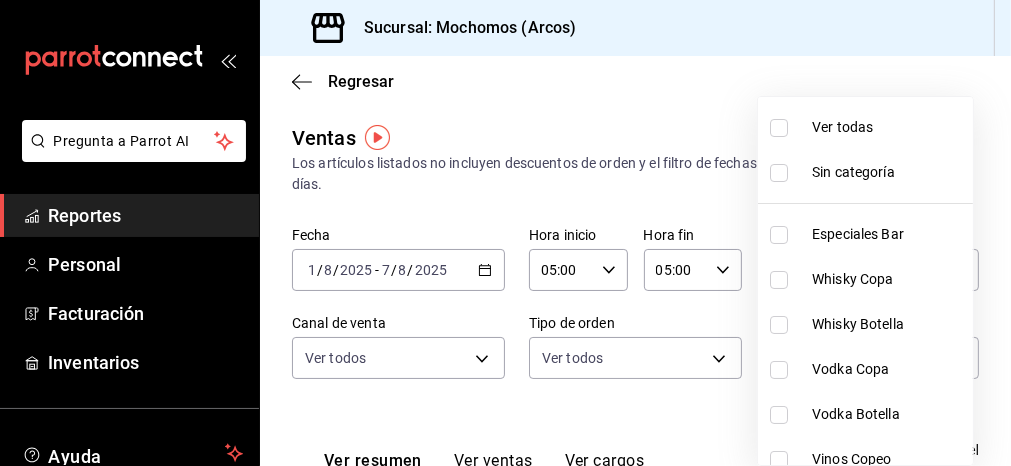 click at bounding box center (779, 128) 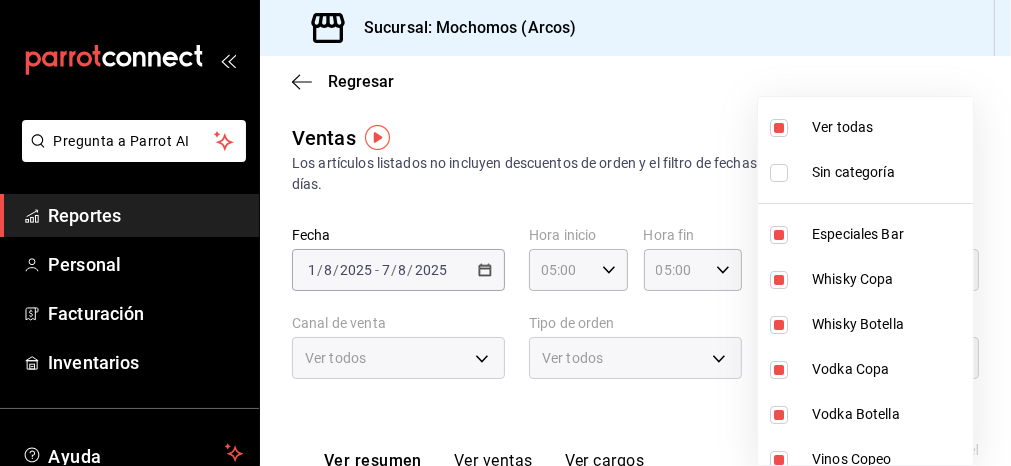 click on "Ver todas Sin categoría Especiales Bar Whisky Copa Whisky Botella Vodka Copa Vodka Botella Vinos Copeo Vinos Argentina Vinos Chile Vinos Espana Vinos De Media Vinos Francia Vinos Italia Vinos Mexico Vinos Usa Tequila Copa Tequila Botella Signature Terraza Signature (Restaura Shots Servicio De Mesa Barra Ron Copa Ron Botella Refrescos Promocion Alcoholes Modificad Bebidas Mixologia Mezcal Y Sotol Copa Mezcal Y Sotol Botella Ginebra Copa Ginebra Botella Extras Bar Digestivos Cognac Copa Cognac Botella Cocteles Terraza Bar Cocteles Sin Alcohol Cocteles Clasicos Cerveza Carajillos Cafe Y Te Cafe Terraza Cafe Flameado Brandy Copa Brandy Botella Bebidas Sin Alcohol Tacos Y Tostadas Souvenirs Sopas Servicio De Mesa Cocina Quesos Postres Por Pieza Modificad Alimentos Menu Infantil Menu Grupos Menu Cuaresma Menu Aerotek Extras Entradas Especiales Ensaladas Del Mar De La Granja Cena Ano Nuevo Carnes De Sonora" at bounding box center [865, 281] 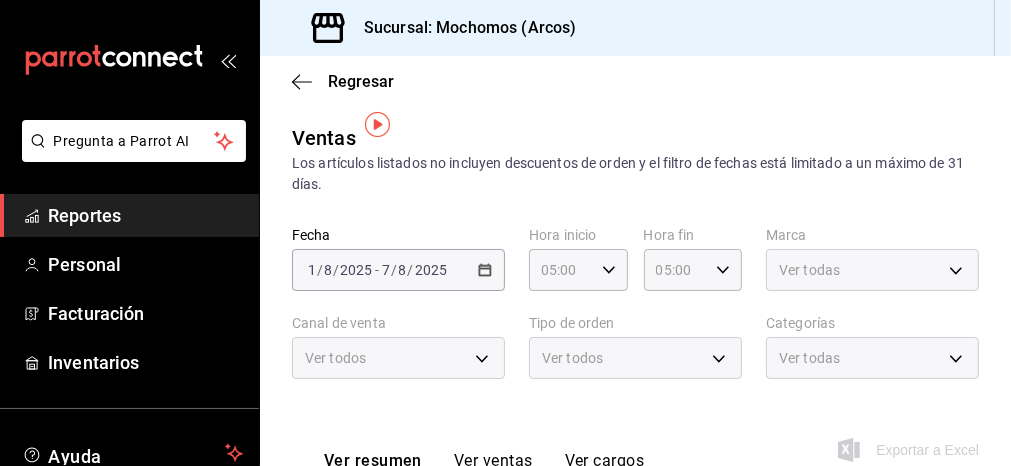 scroll, scrollTop: 35, scrollLeft: 0, axis: vertical 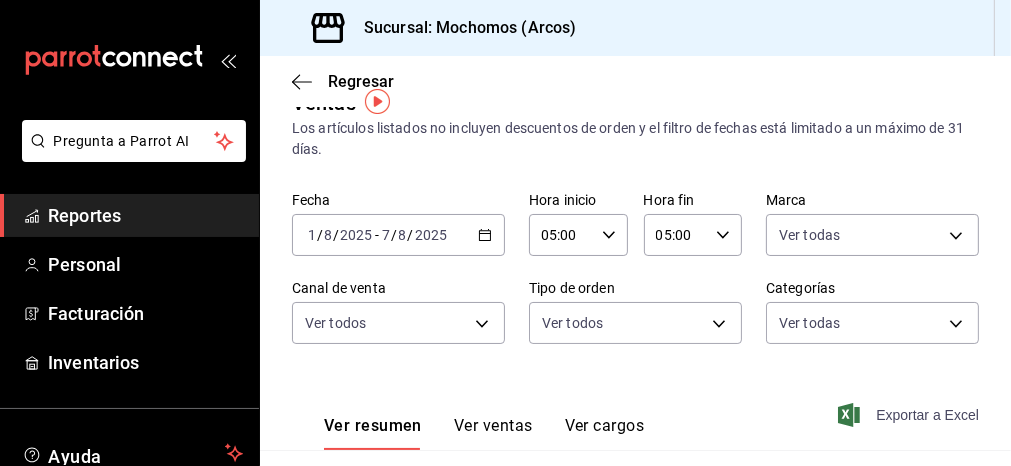 click on "Exportar a Excel" at bounding box center [910, 415] 